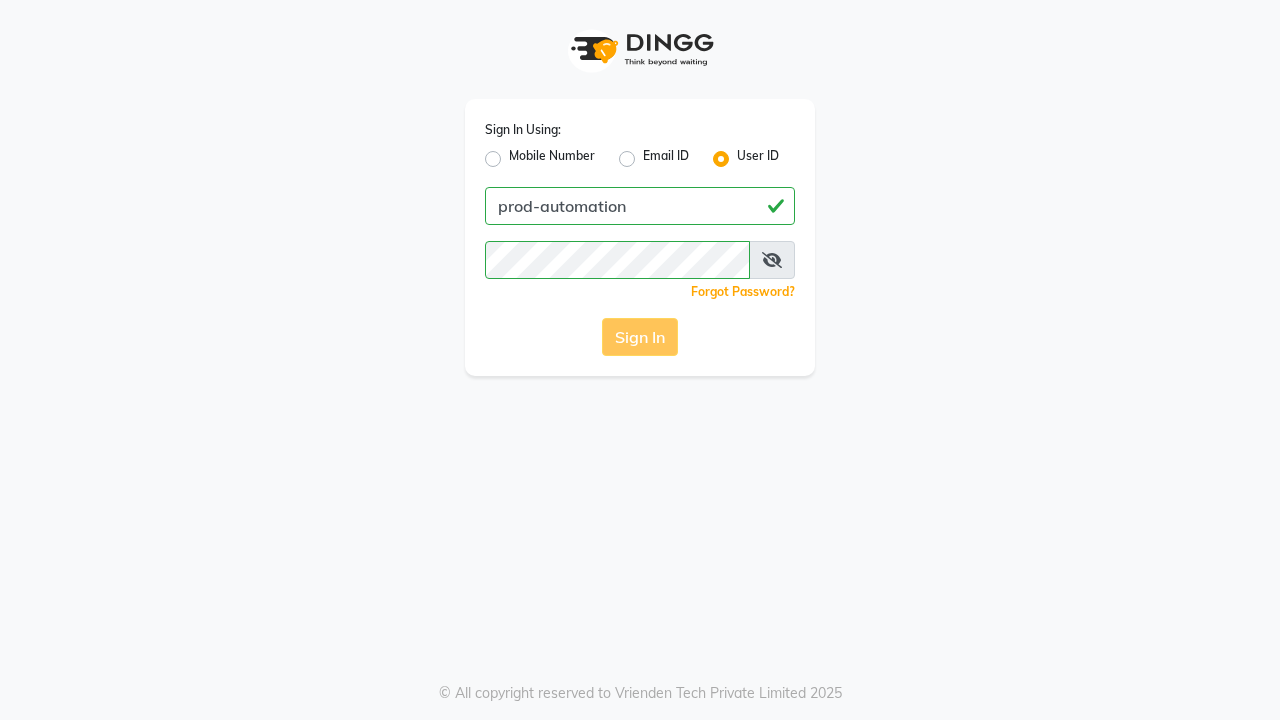 scroll, scrollTop: 0, scrollLeft: 0, axis: both 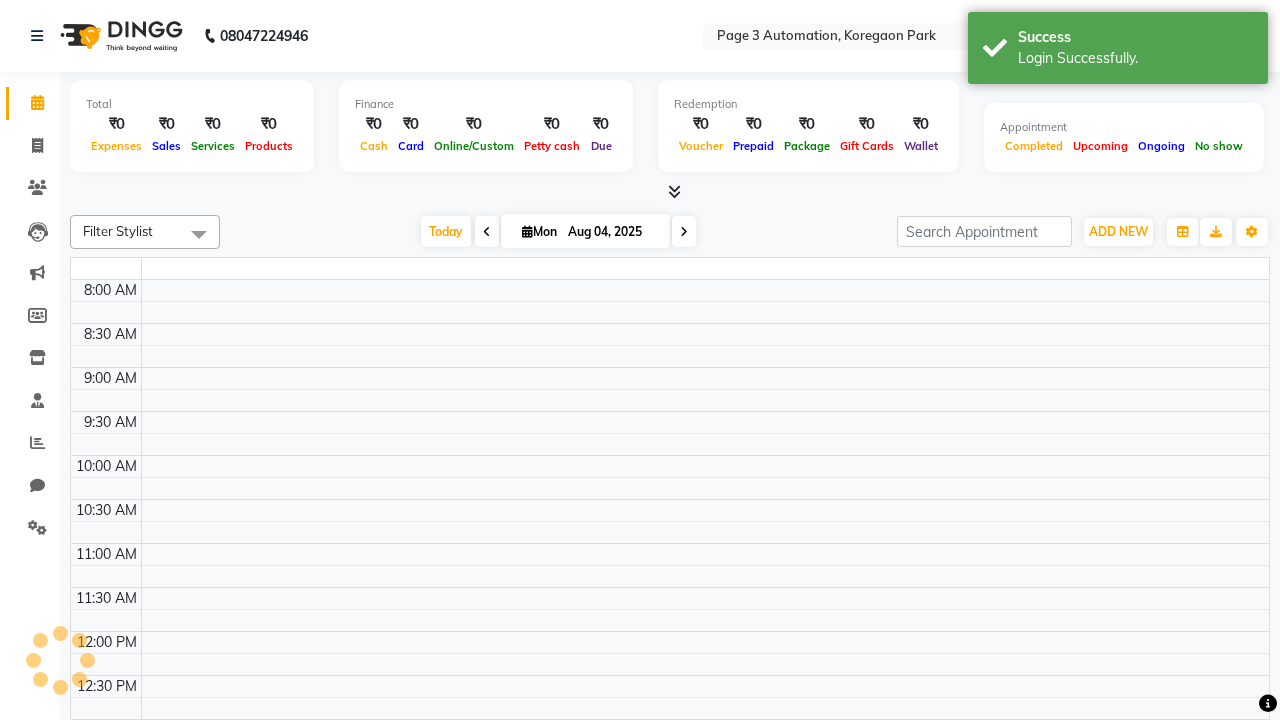 select on "en" 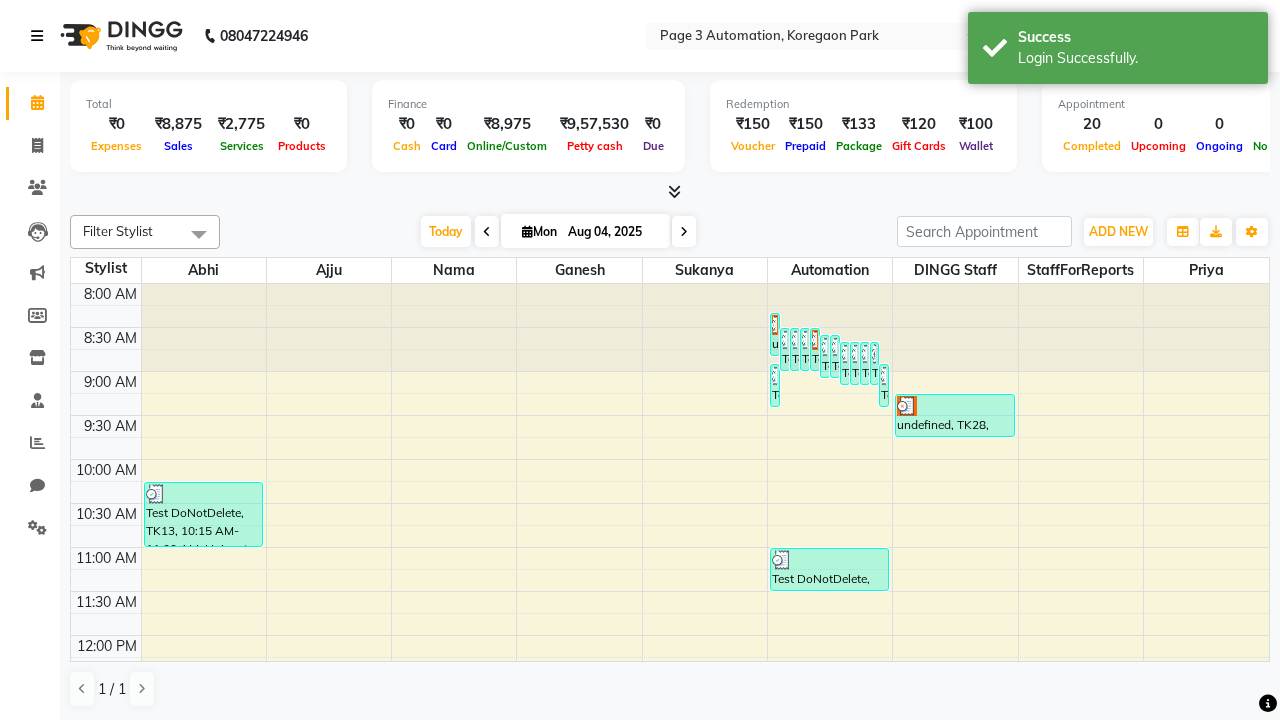 click at bounding box center [37, 36] 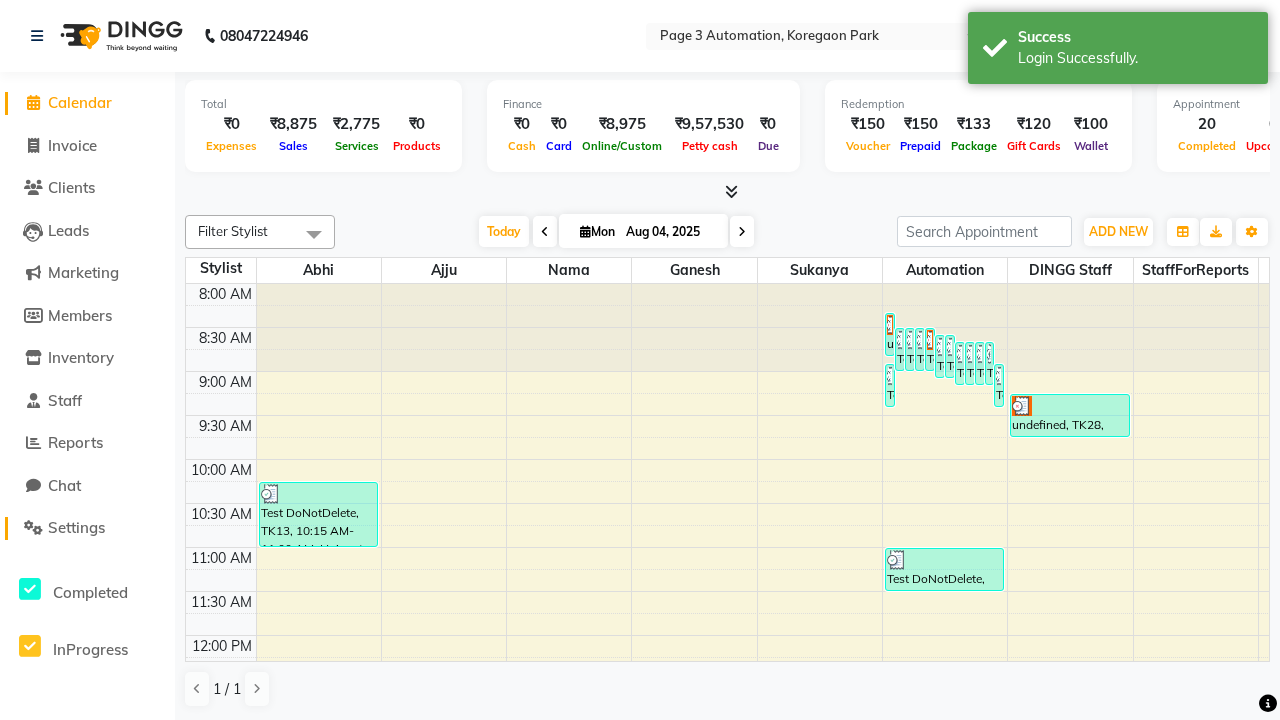 click on "Settings" 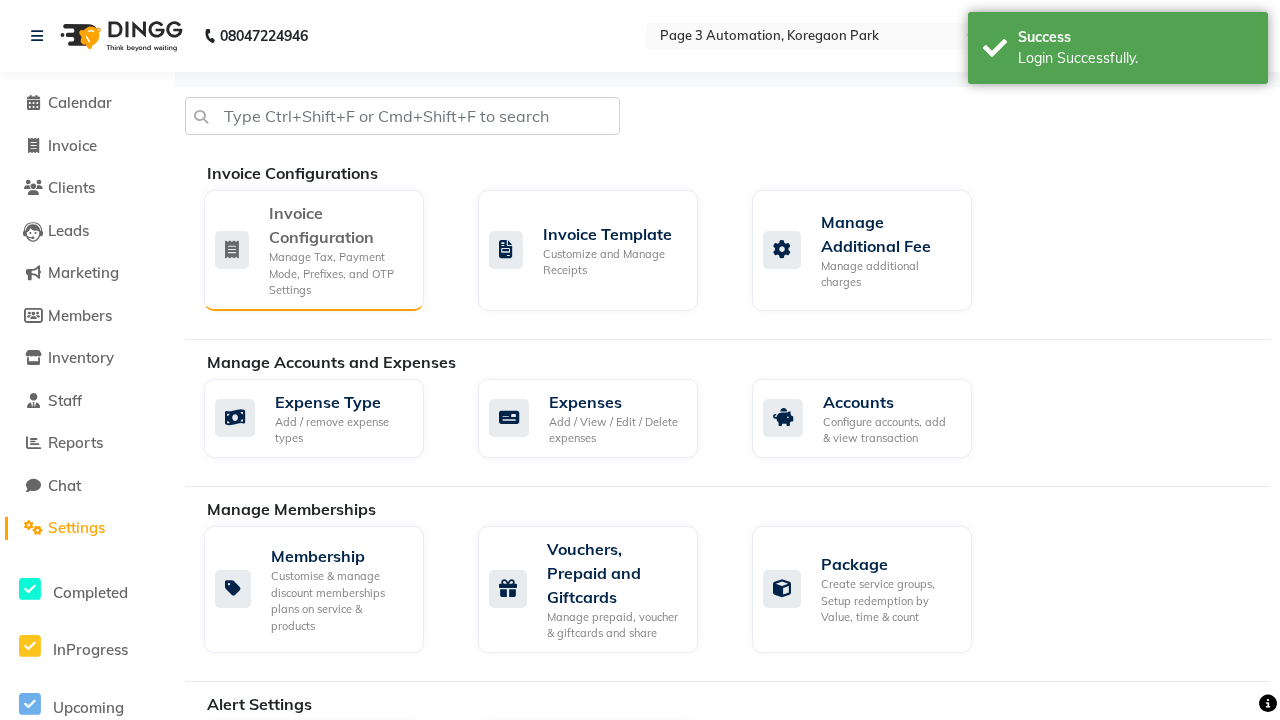 click on "Manage Tax, Payment Mode, Prefixes, and OTP Settings" 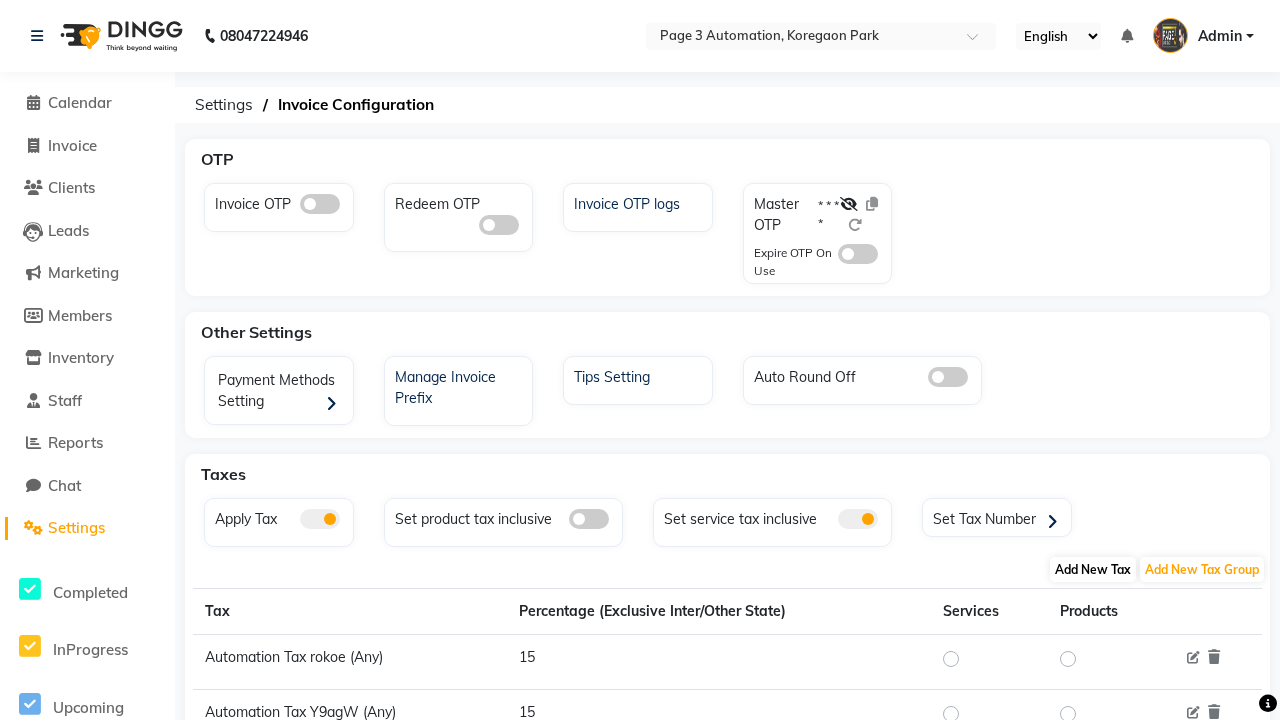 click on "Add New Tax" 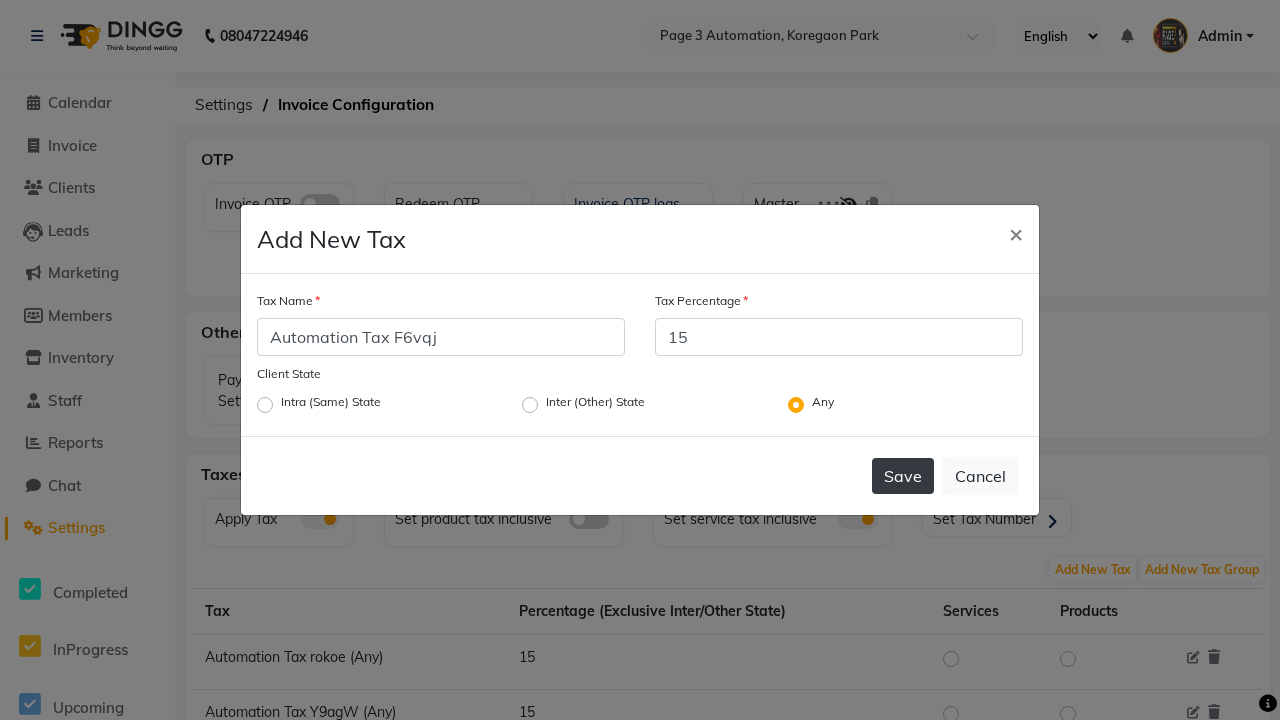 type on "15" 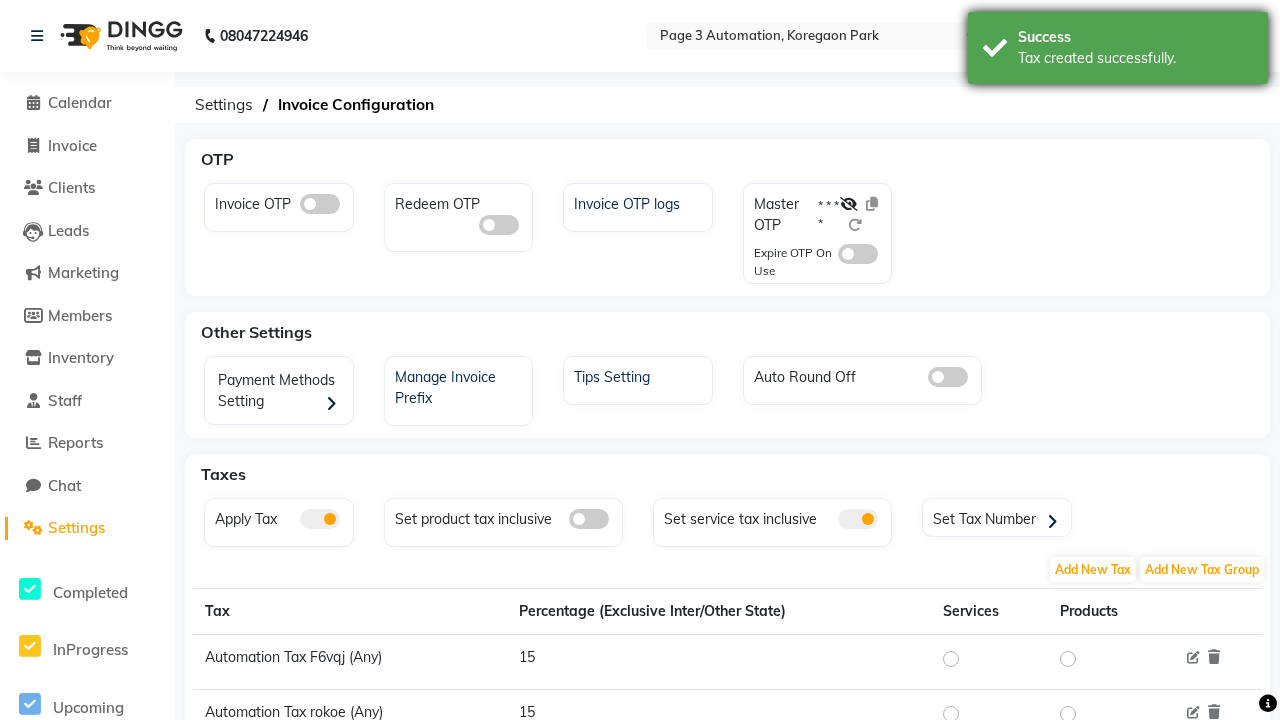 click on "Tax created successfully." at bounding box center [1135, 58] 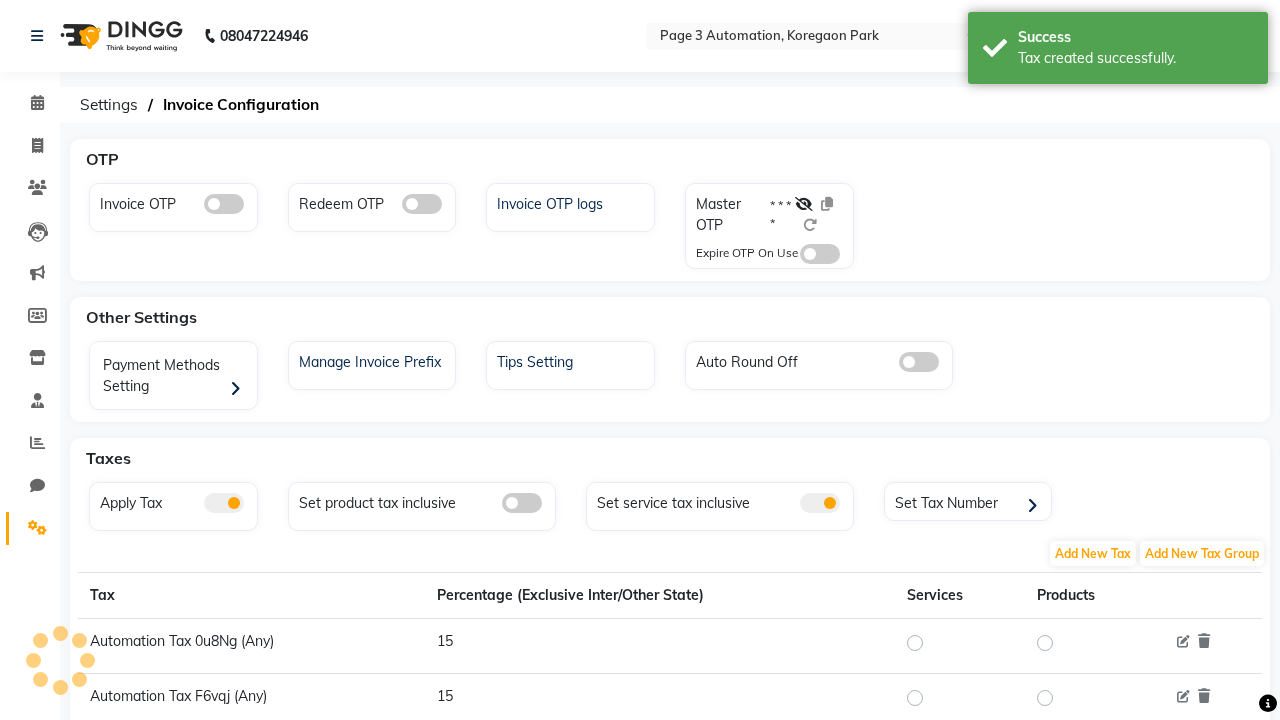 scroll, scrollTop: 0, scrollLeft: 0, axis: both 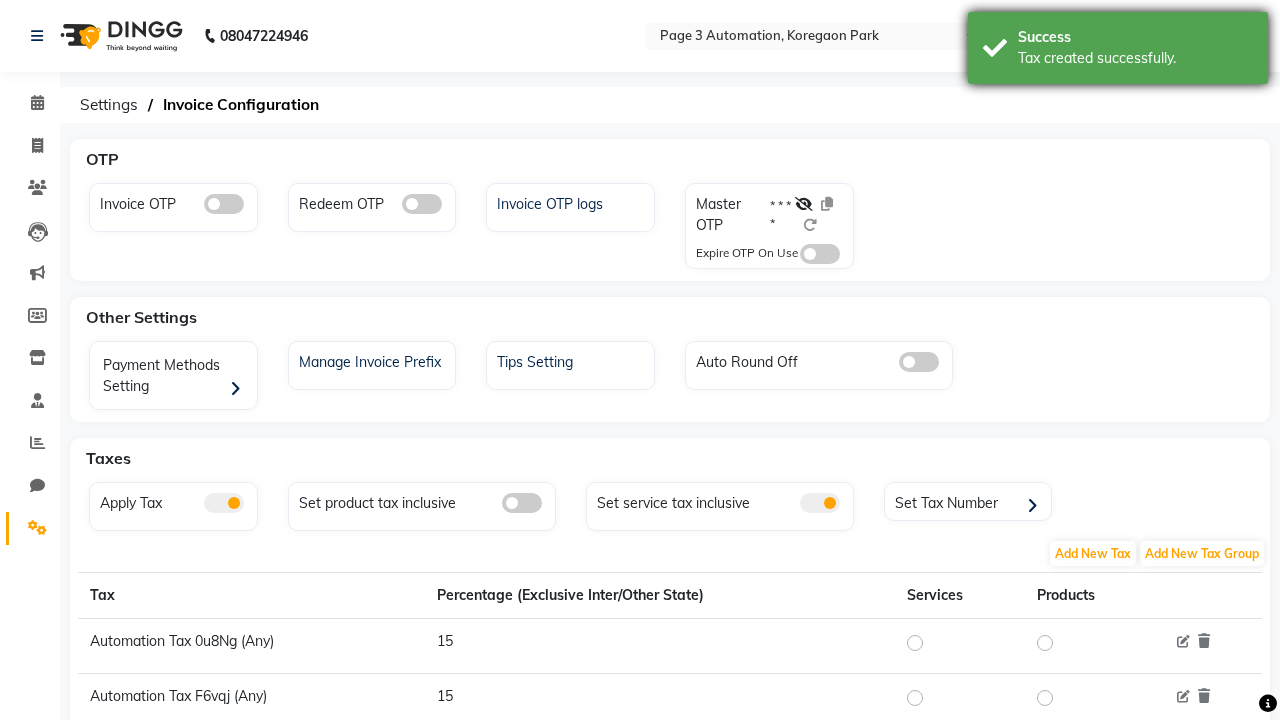 click on "Tax created successfully." at bounding box center [1135, 58] 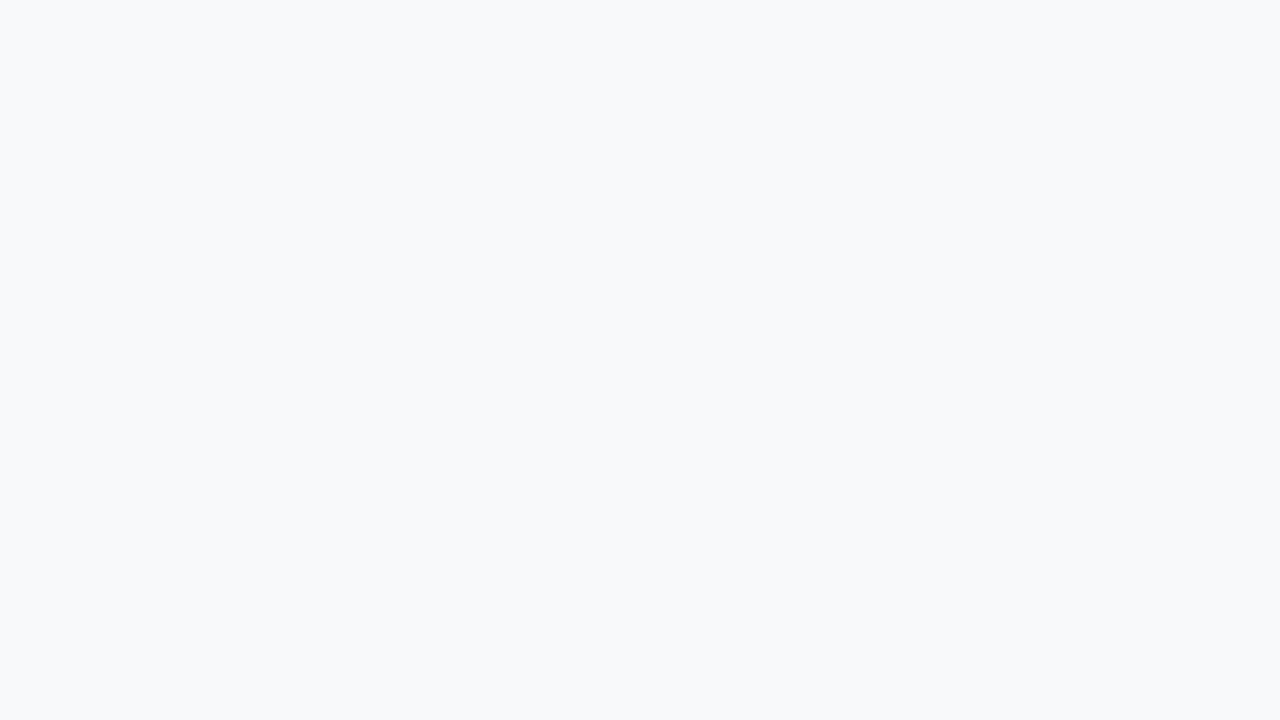 scroll, scrollTop: 0, scrollLeft: 0, axis: both 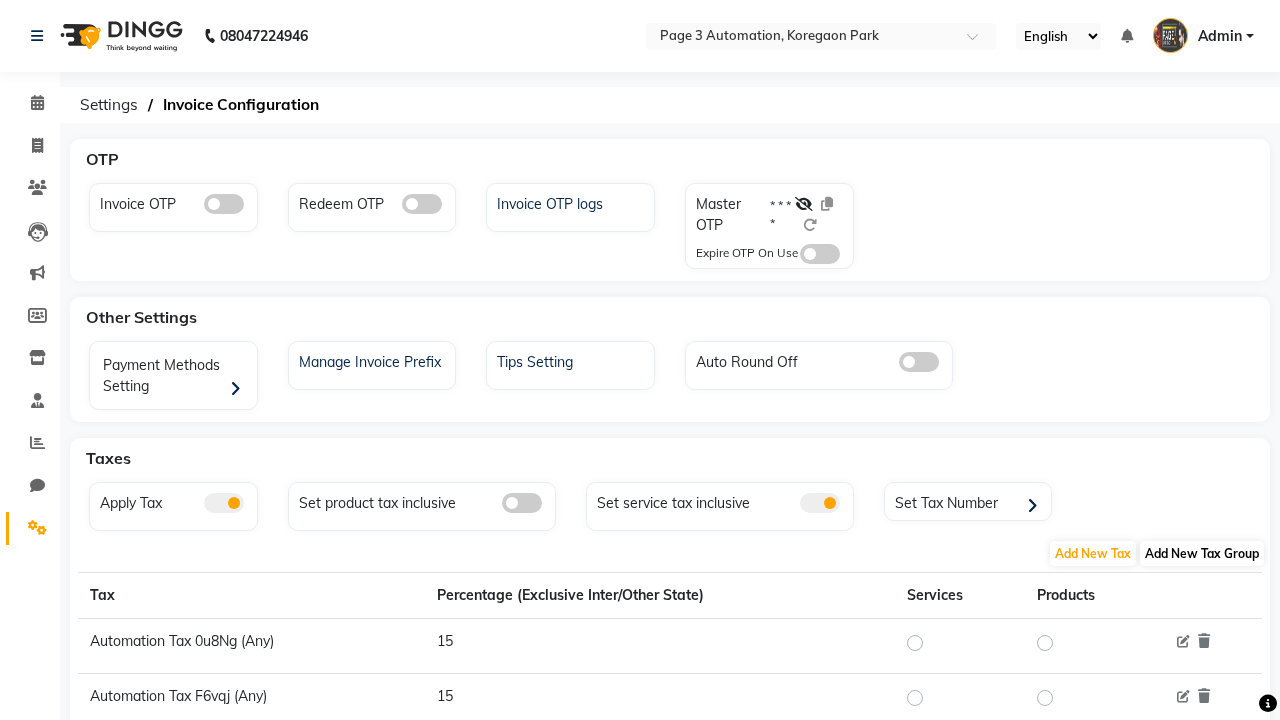 click on "Add New Tax Group" 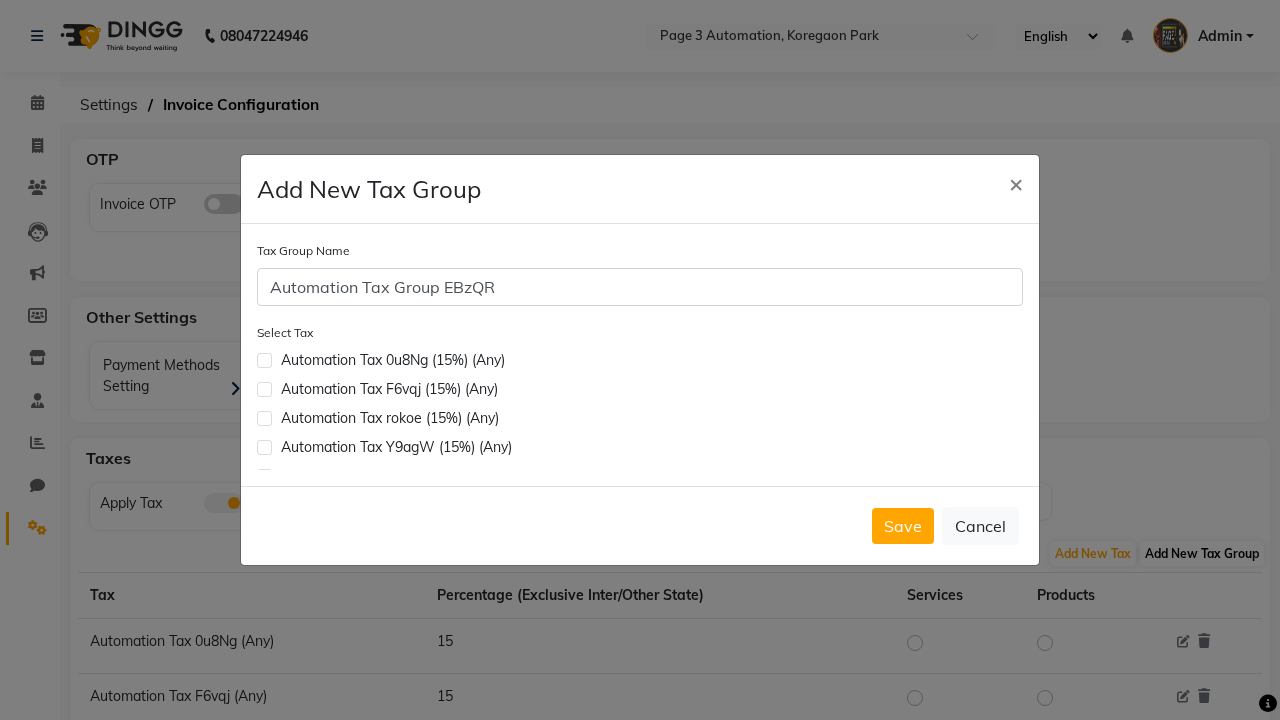 type on "Automation Tax Group EBzQR" 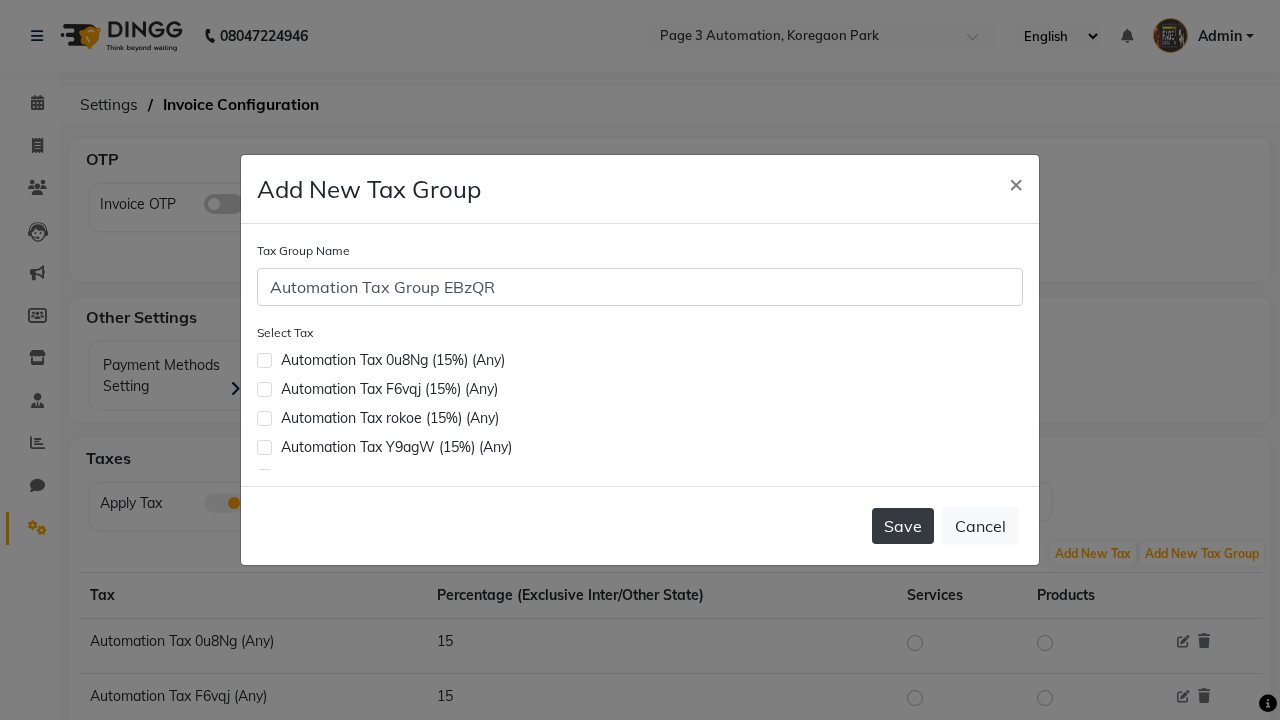 click 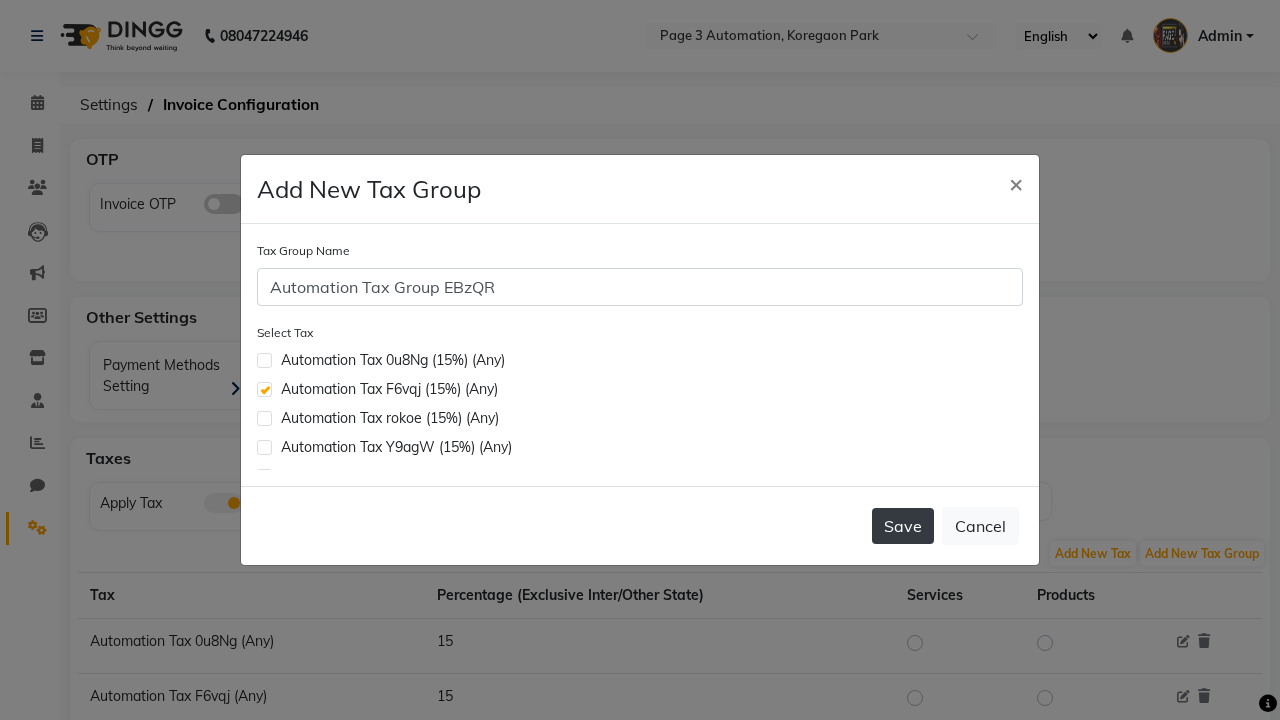 click on "Save" 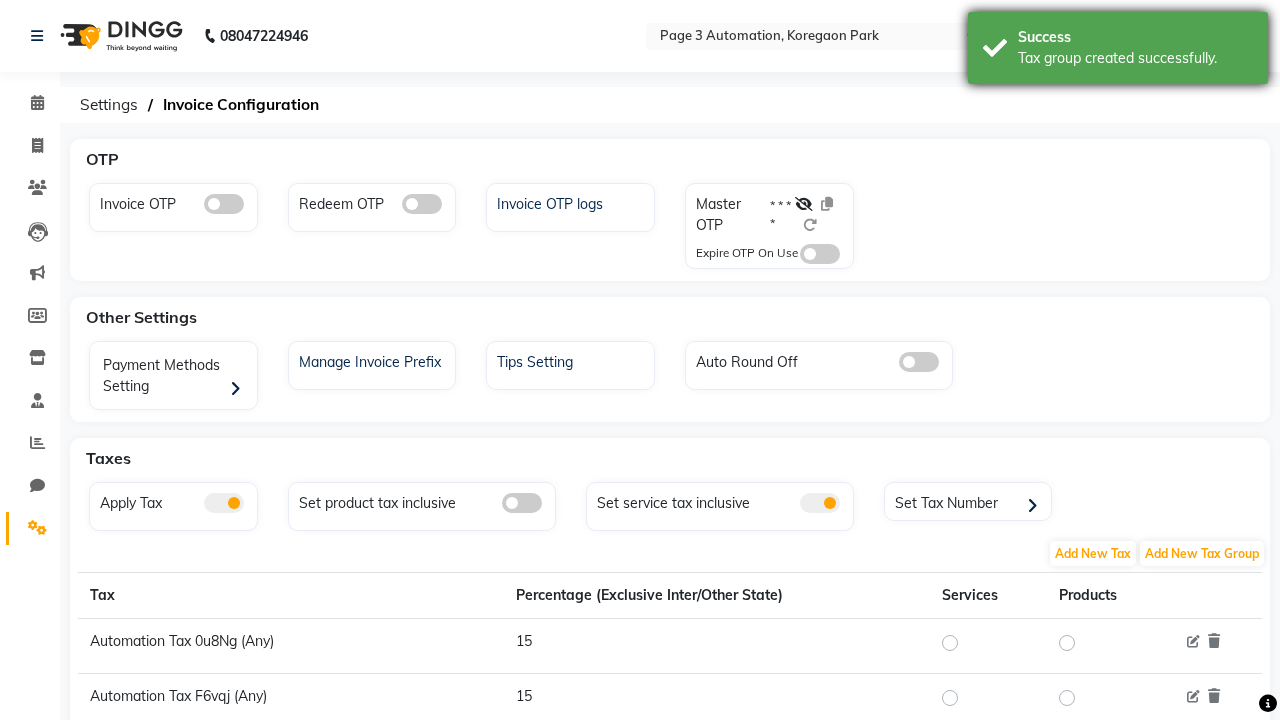 click on "Tax group created successfully." at bounding box center (1135, 58) 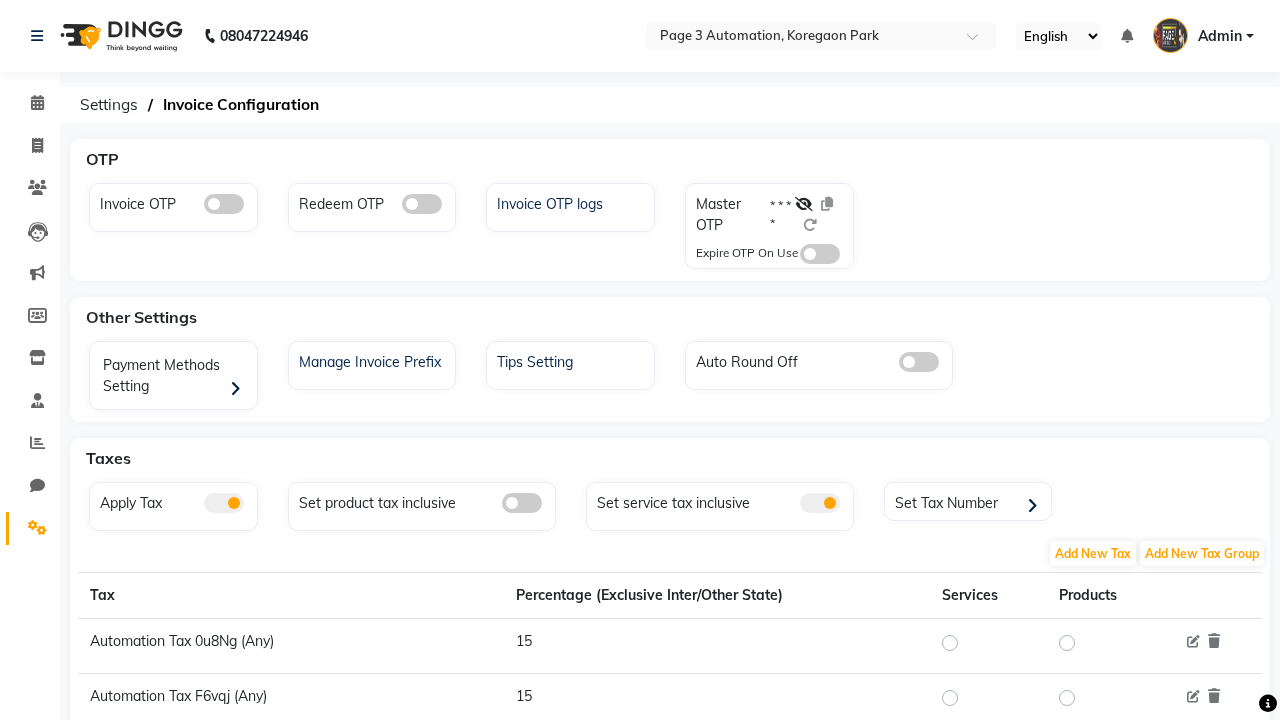 scroll, scrollTop: 0, scrollLeft: 0, axis: both 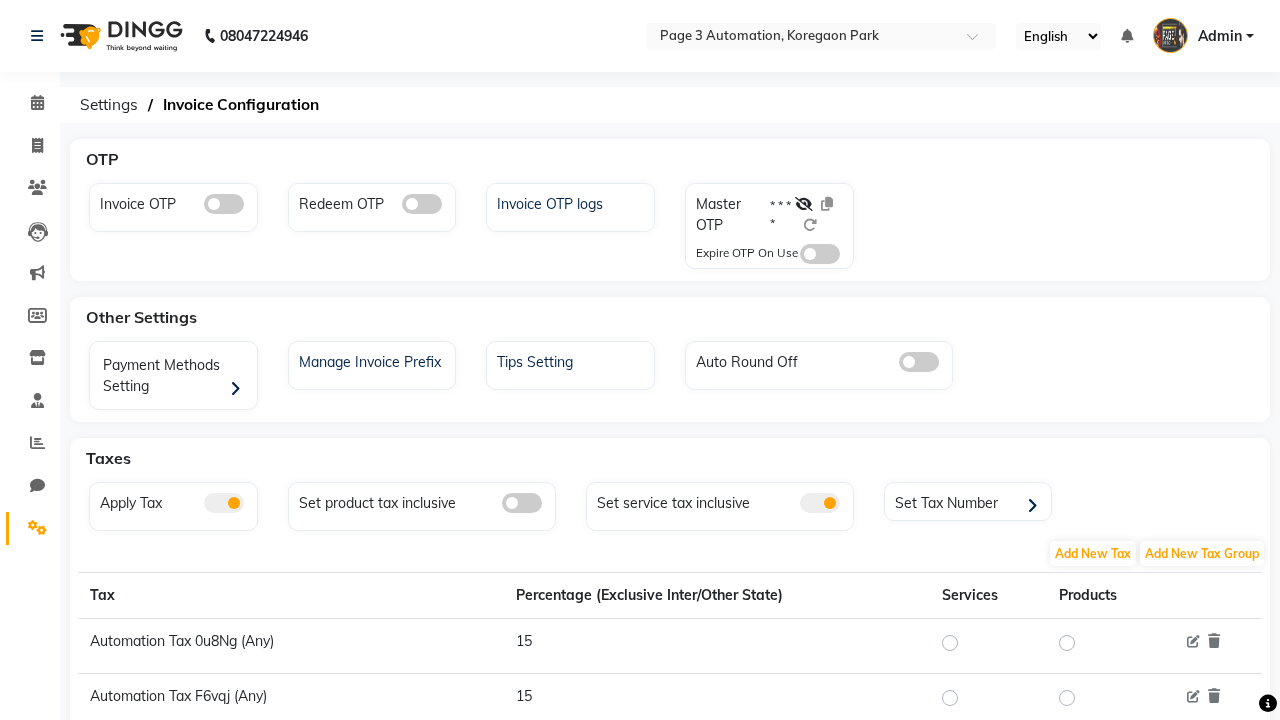 click 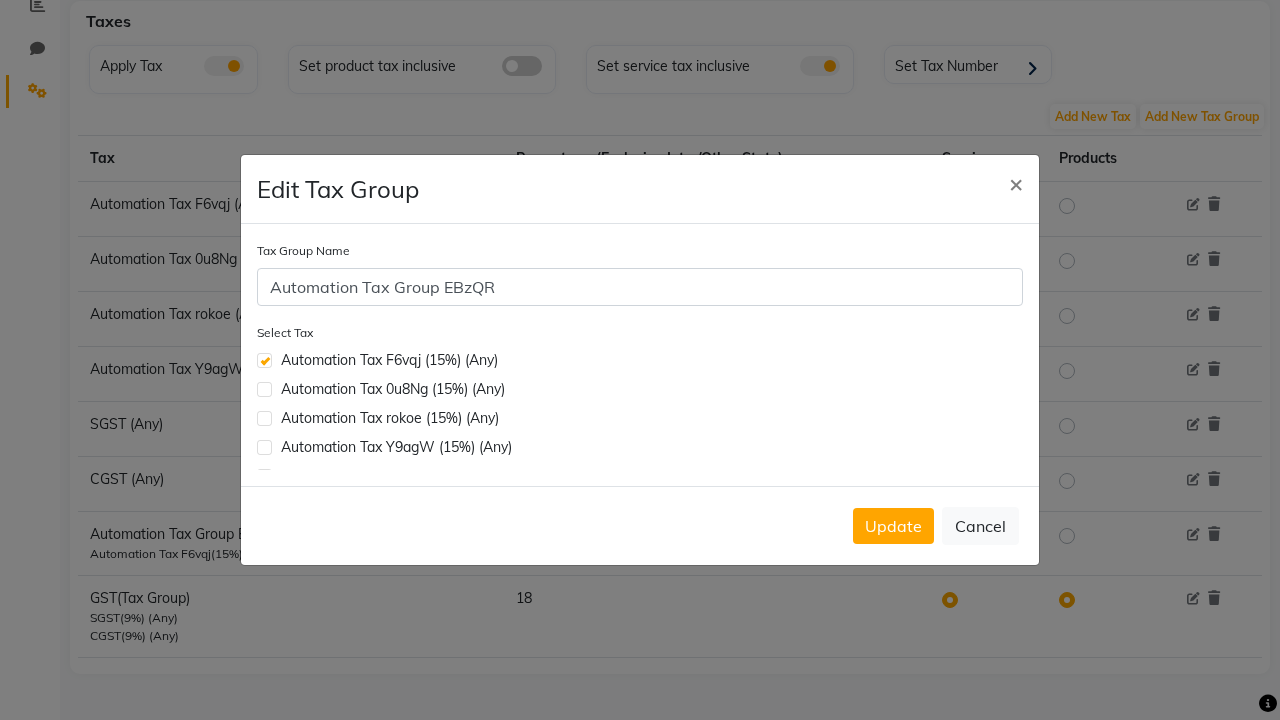 click 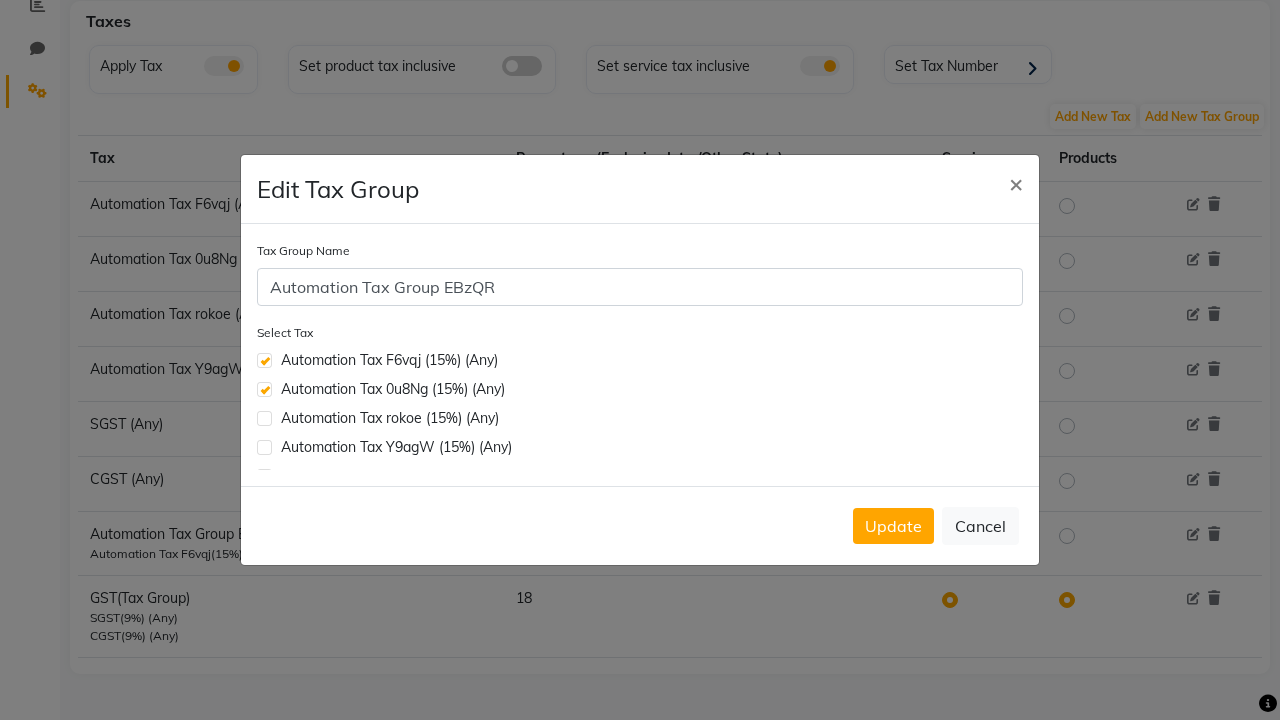 scroll, scrollTop: 32, scrollLeft: 0, axis: vertical 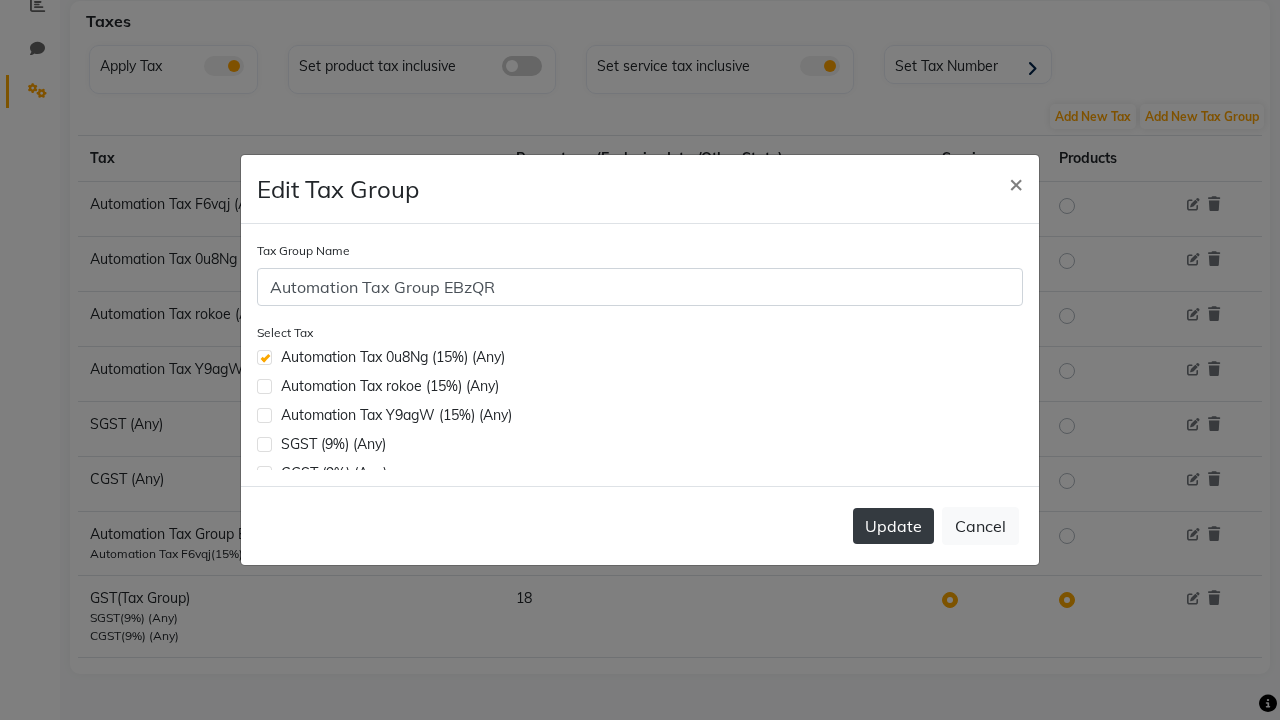 click on "Update" 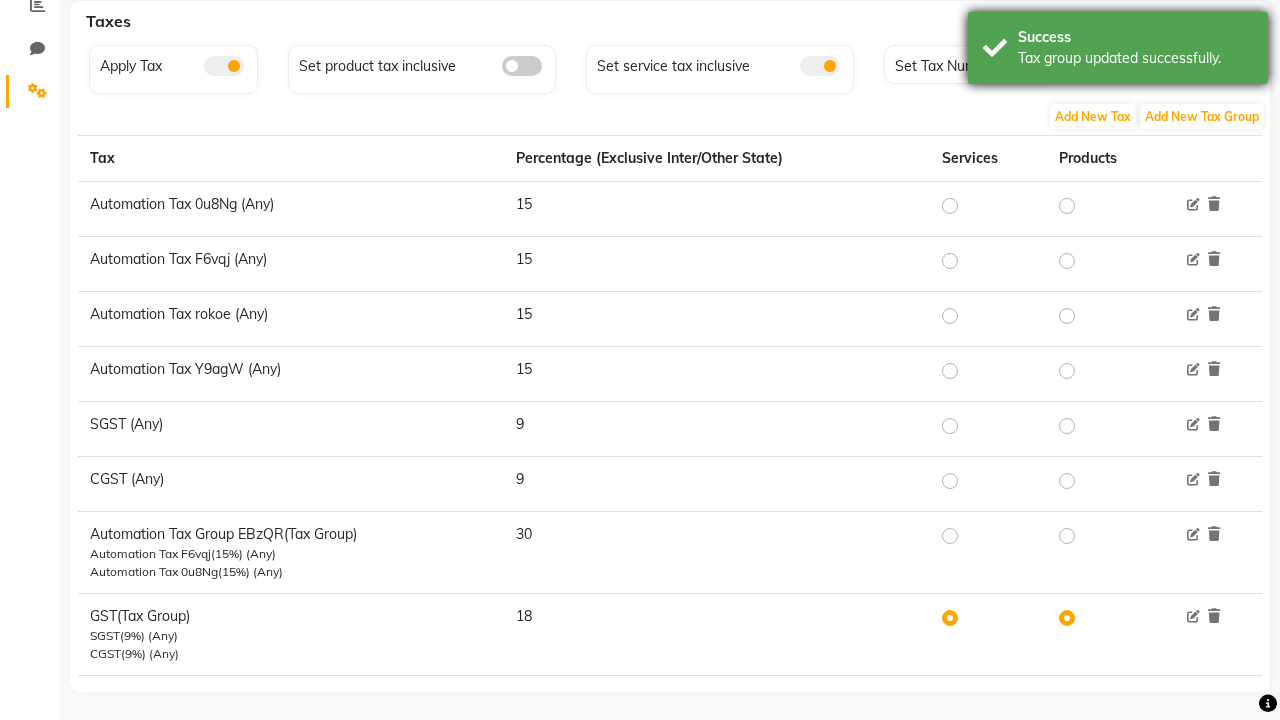 click on "Tax group updated successfully." at bounding box center (1135, 58) 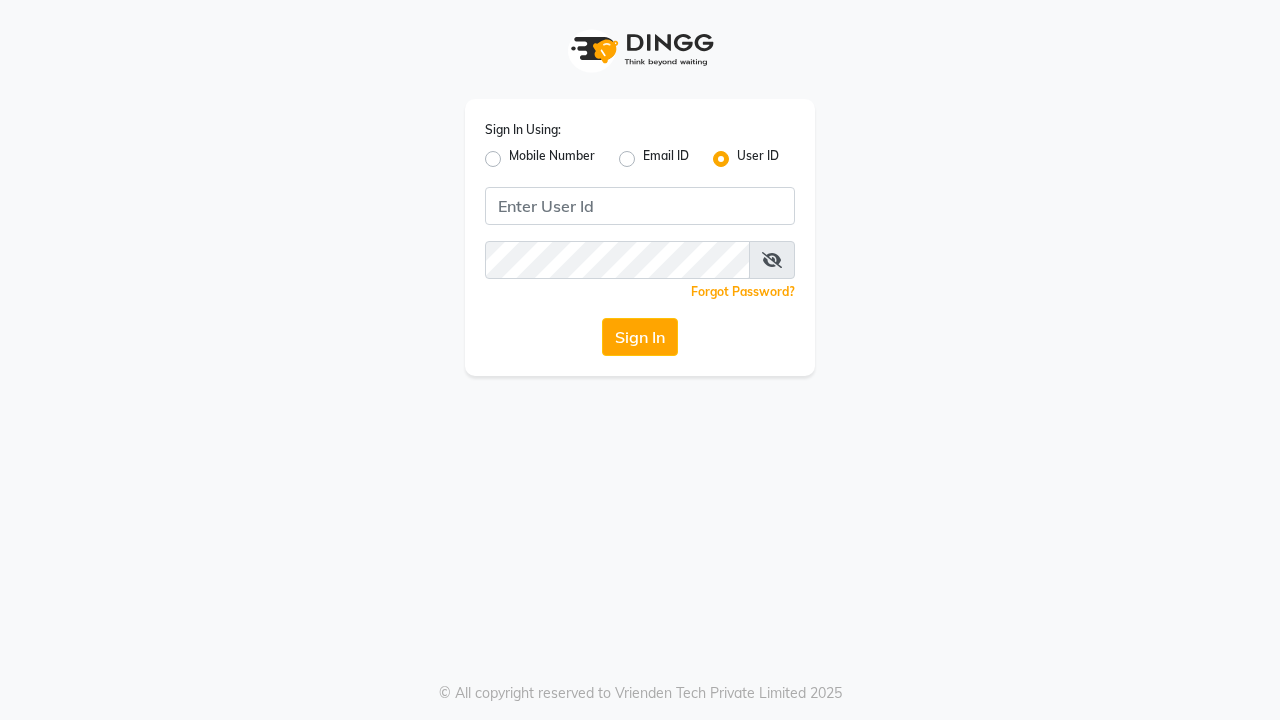 scroll, scrollTop: 0, scrollLeft: 0, axis: both 